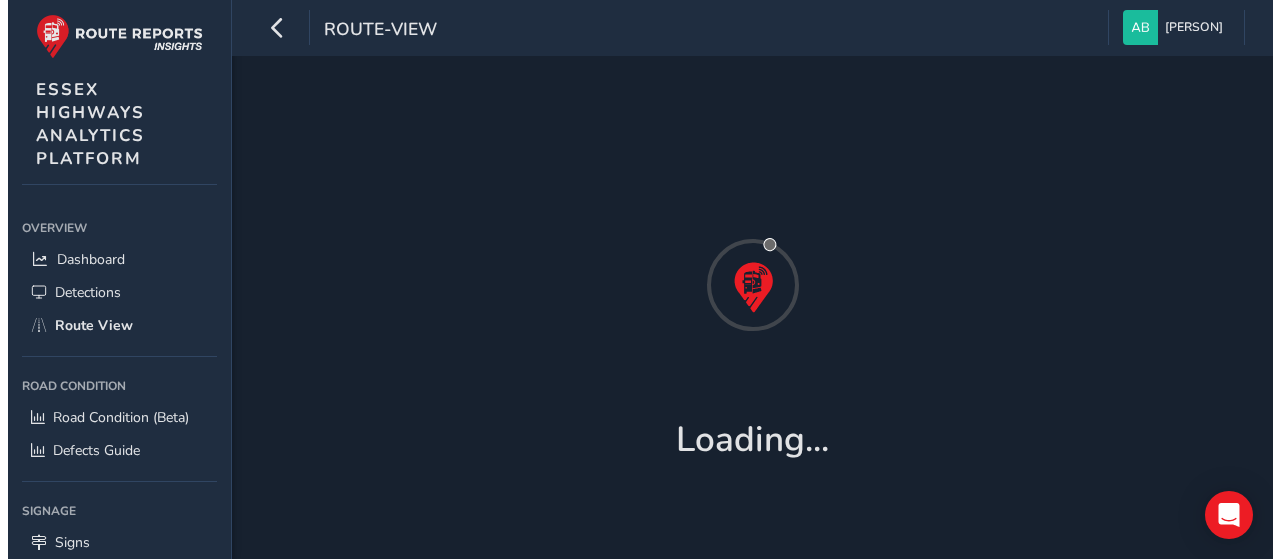 scroll, scrollTop: 0, scrollLeft: 0, axis: both 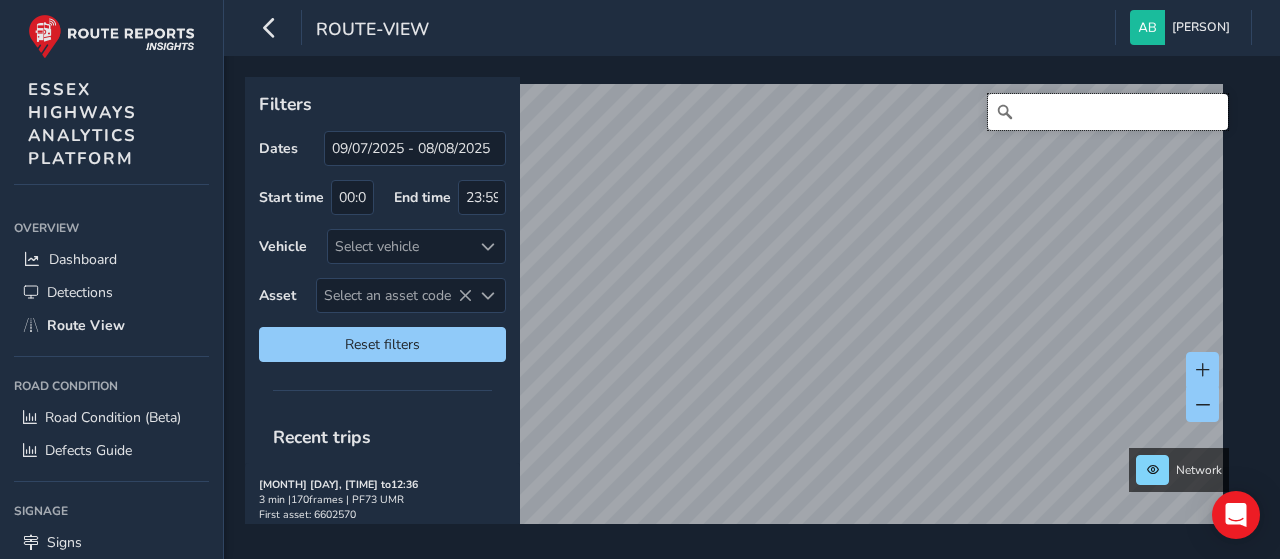 click at bounding box center (1108, 112) 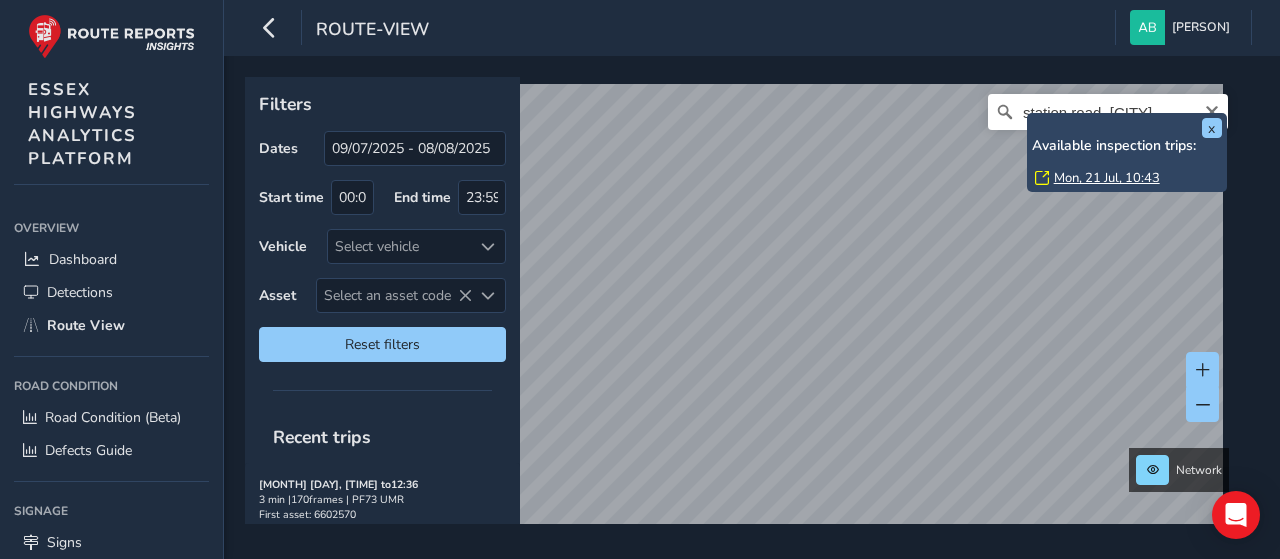 click on "Available inspection trips:" at bounding box center [1127, 146] 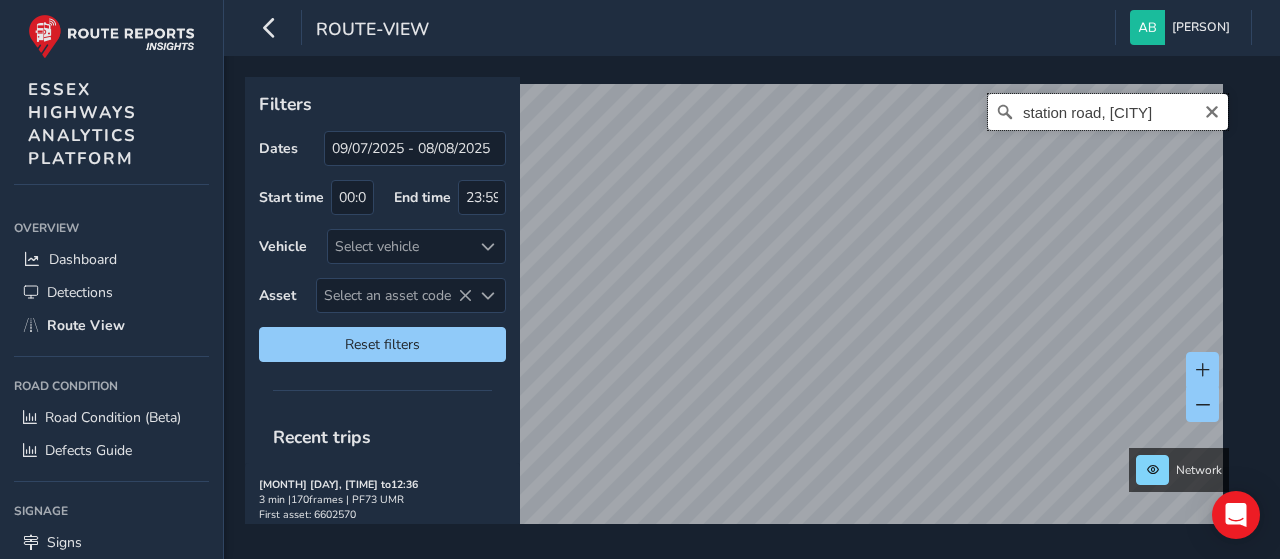 click on "station road, [CITY]" at bounding box center (1108, 112) 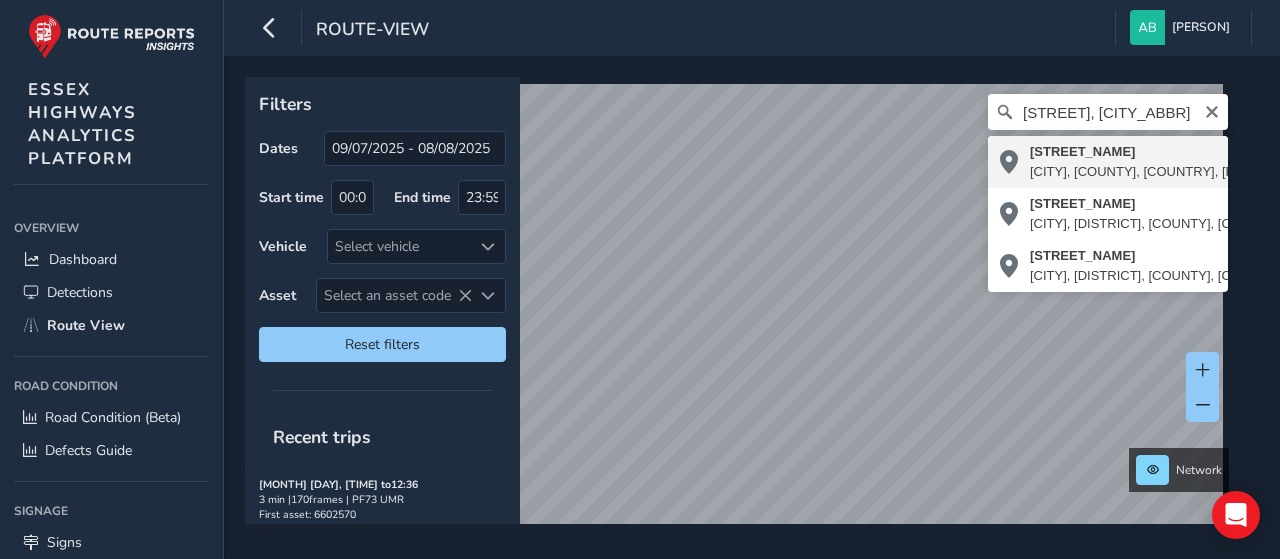 type on "[STREET], [CITY], [COUNTY], [COUNTRY], [POSTAL_CODE], [COUNTRY]" 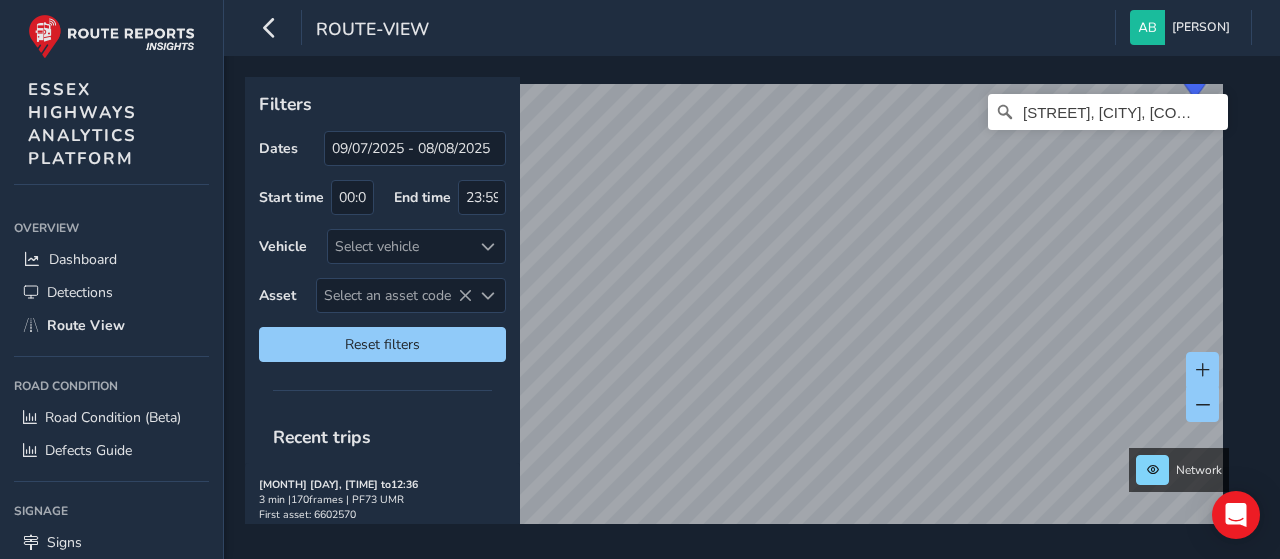 scroll, scrollTop: 0, scrollLeft: 0, axis: both 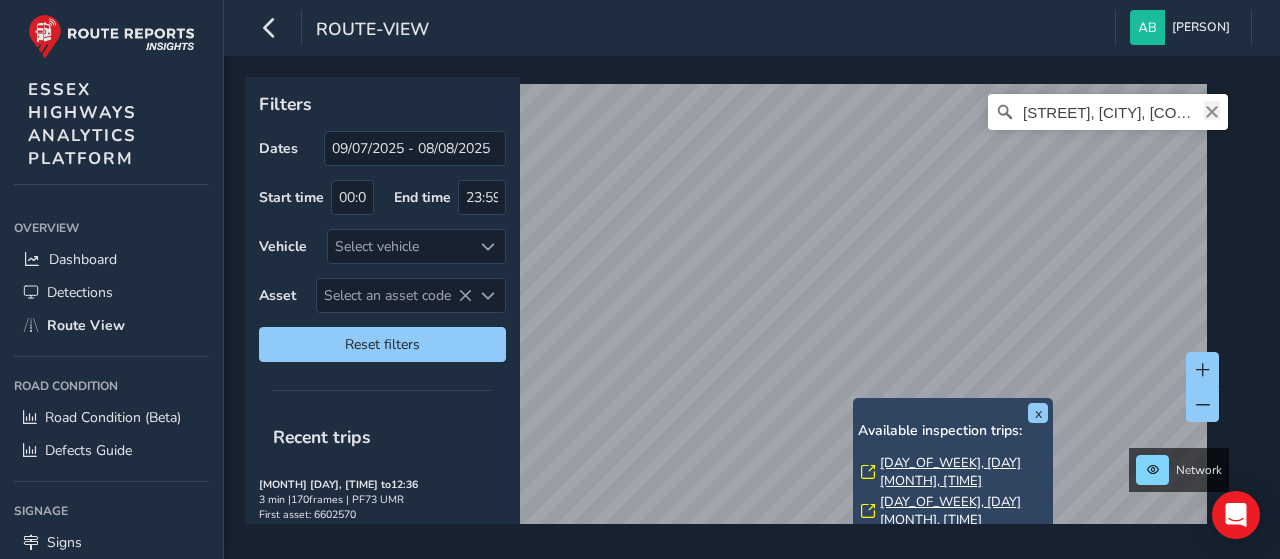 click 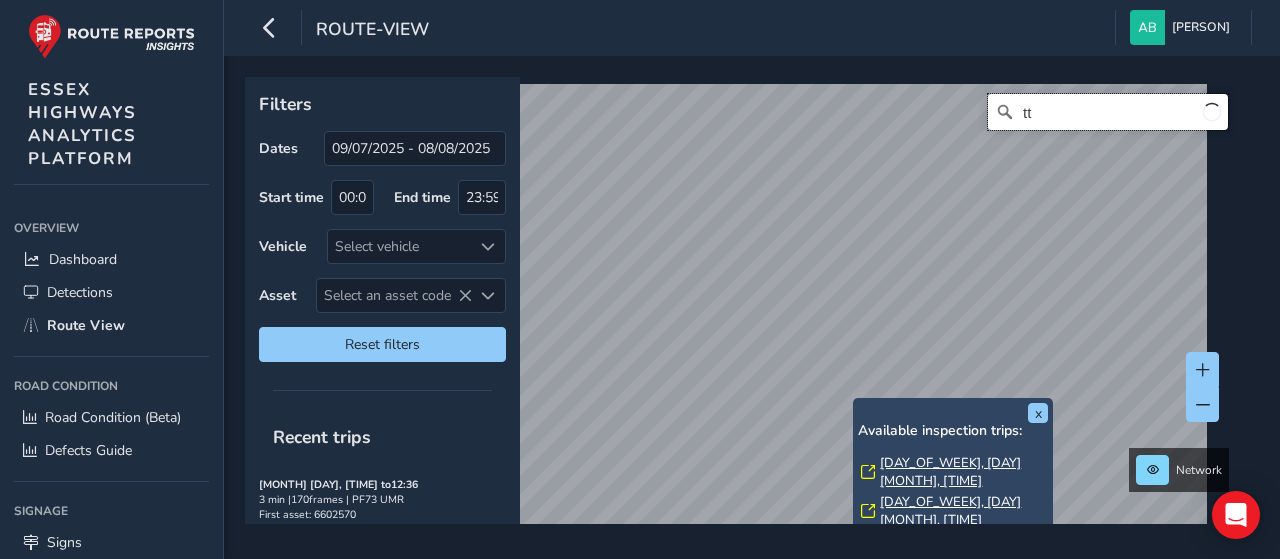 type on "t" 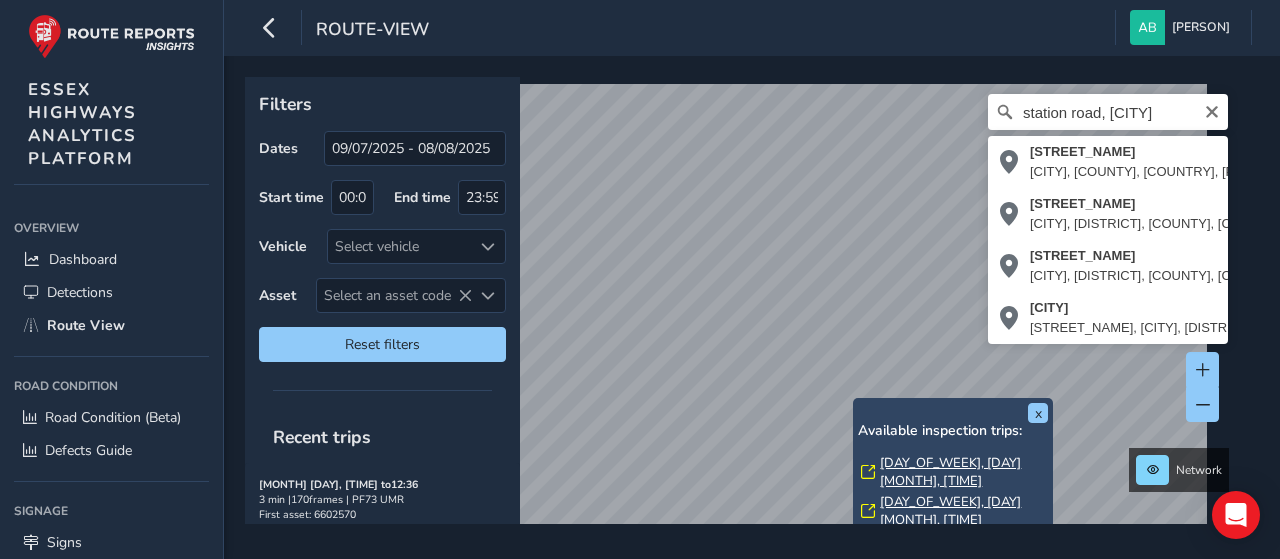 type on "[STREET], [CITY], [COUNTY], [COUNTRY], [POSTAL_CODE], [COUNTRY]" 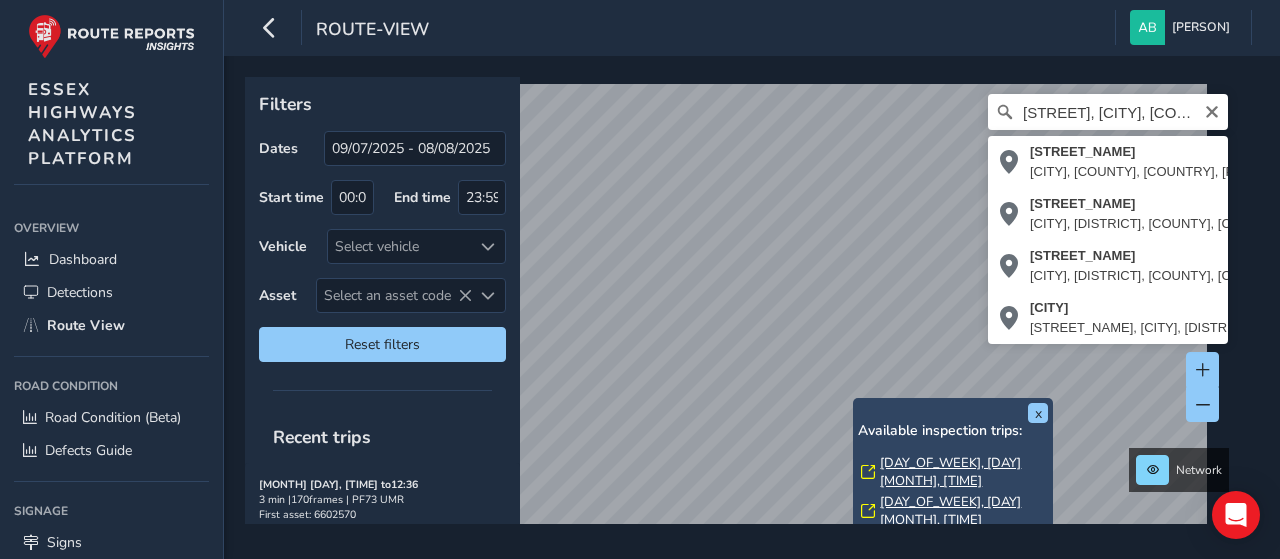 scroll, scrollTop: 0, scrollLeft: 0, axis: both 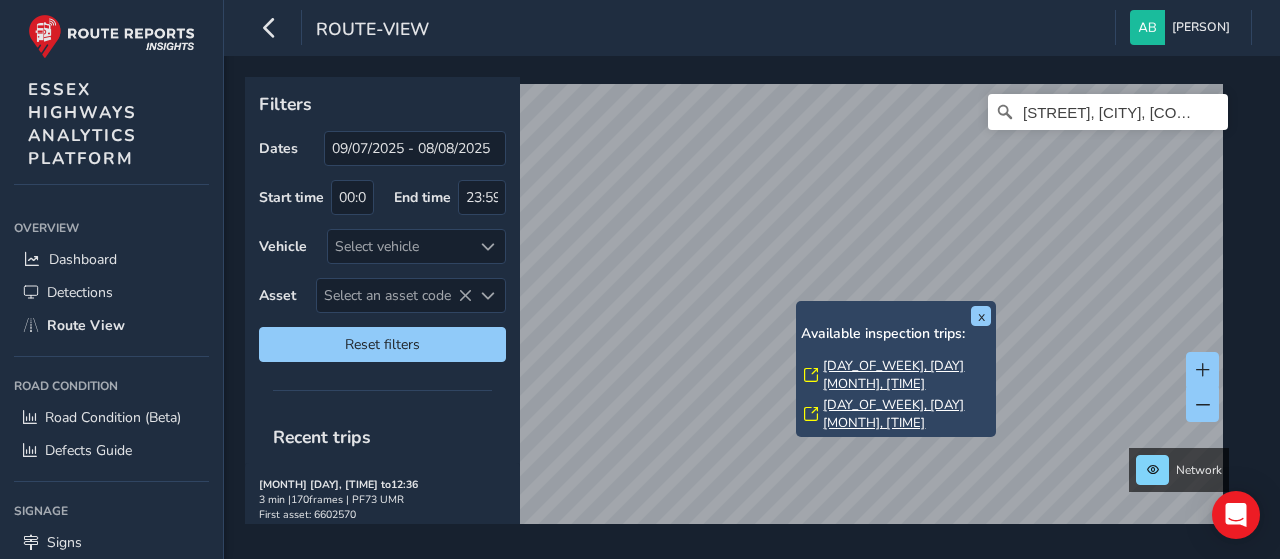 click on "[DAY_OF_WEEK], [DAY] [MONTH], [TIME]" at bounding box center [907, 375] 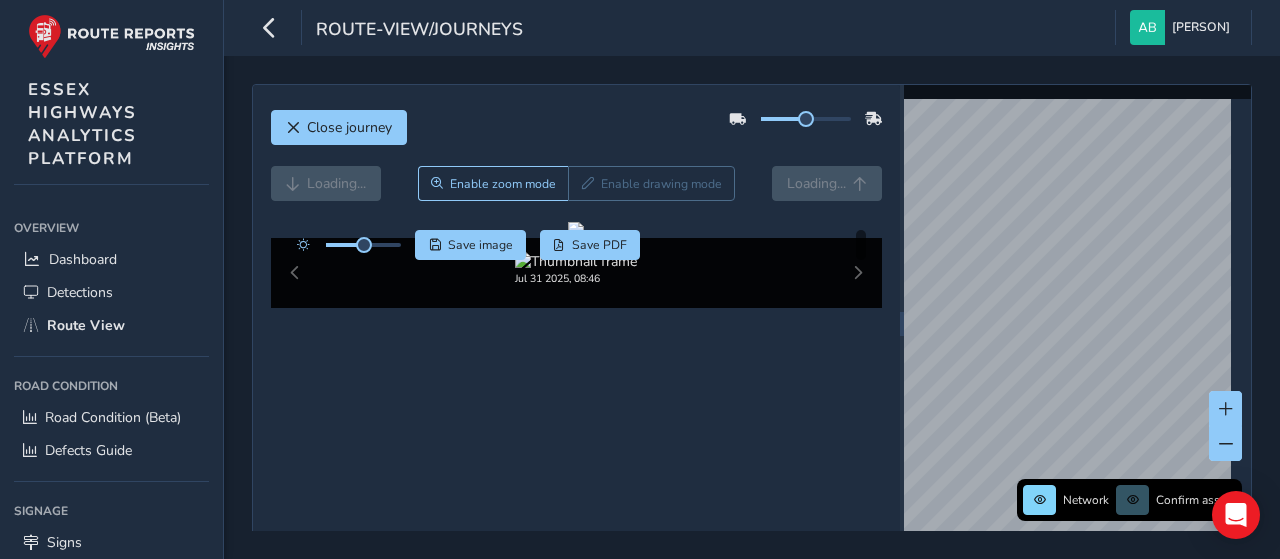 click on "Loading... Enable zoom mode Enable drawing mode Loading..." at bounding box center [577, 183] 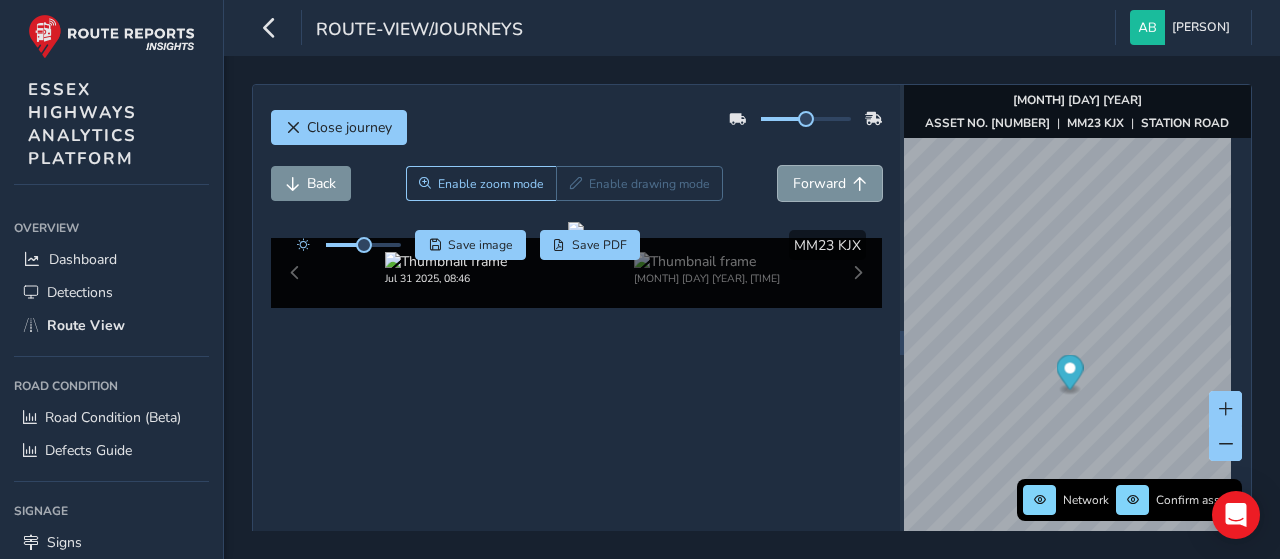 click on "Forward" at bounding box center [819, 183] 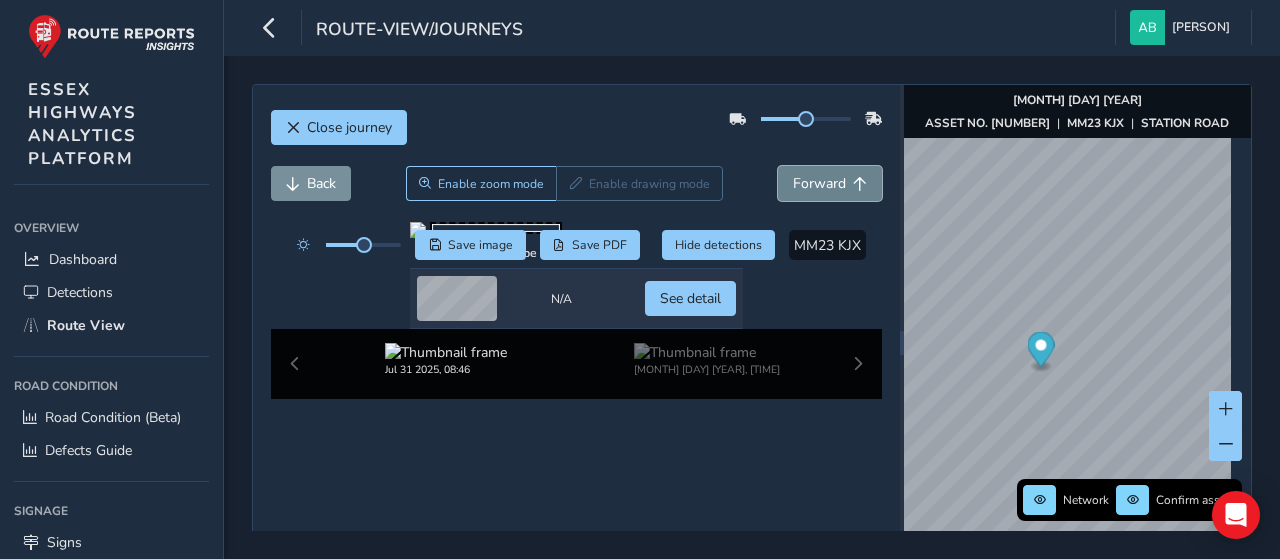 click on "Forward" at bounding box center [830, 183] 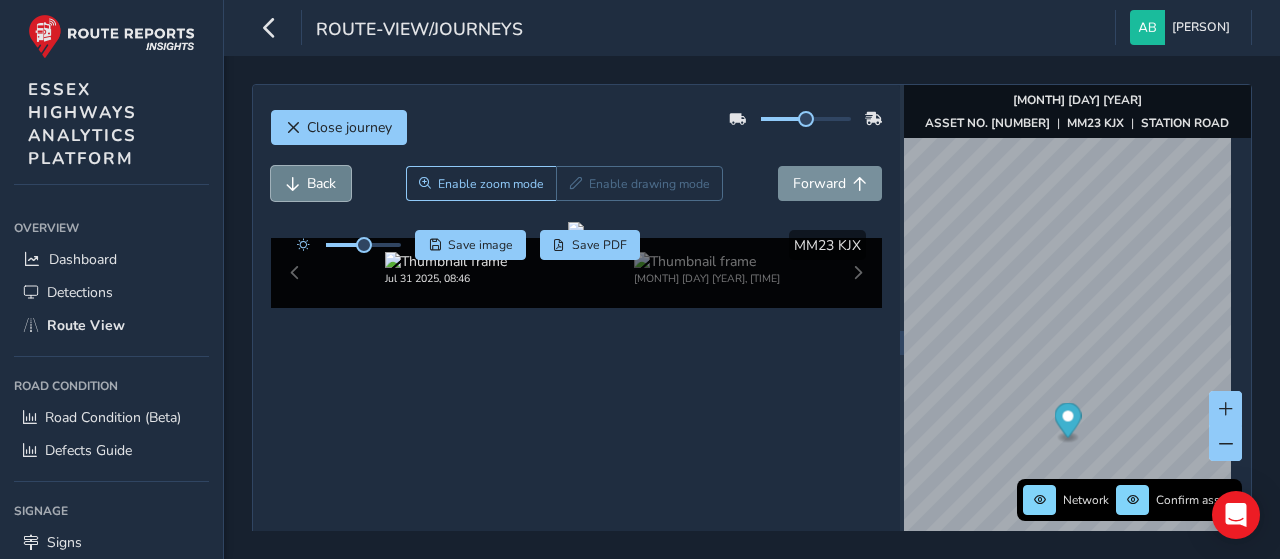click on "Back" at bounding box center (321, 183) 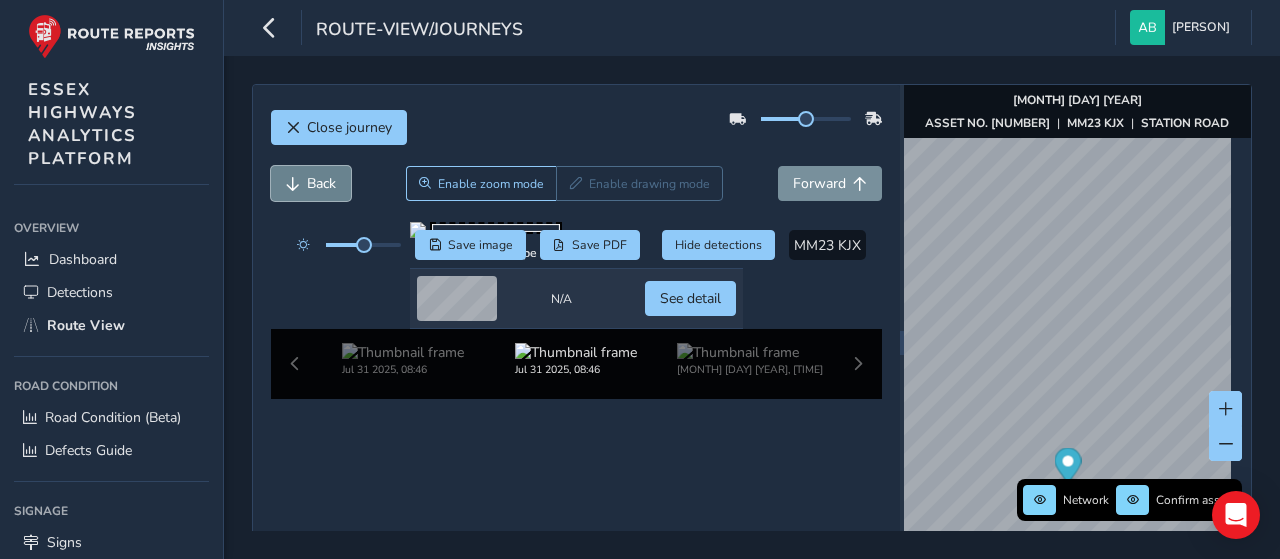 click on "Back" at bounding box center [321, 183] 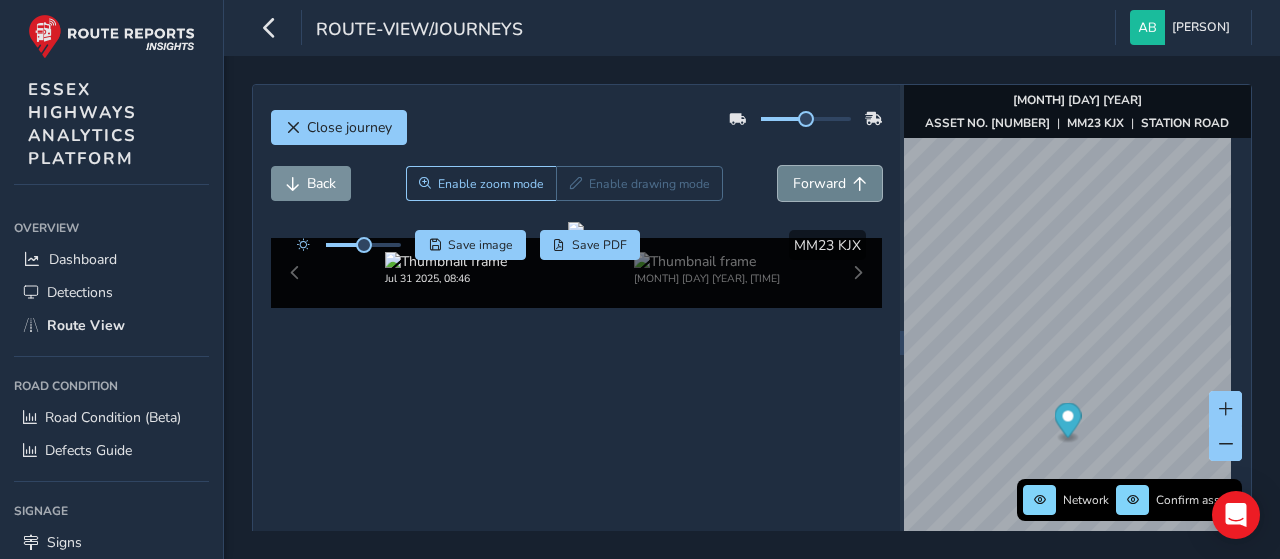 click on "Forward" at bounding box center [819, 183] 